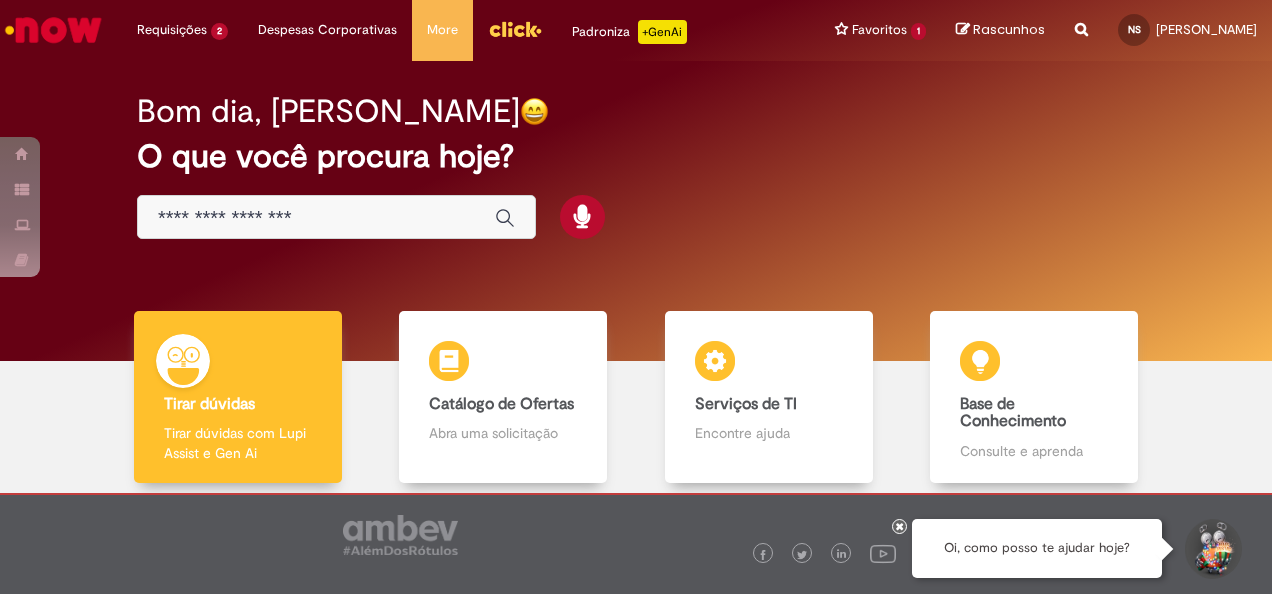 scroll, scrollTop: 0, scrollLeft: 0, axis: both 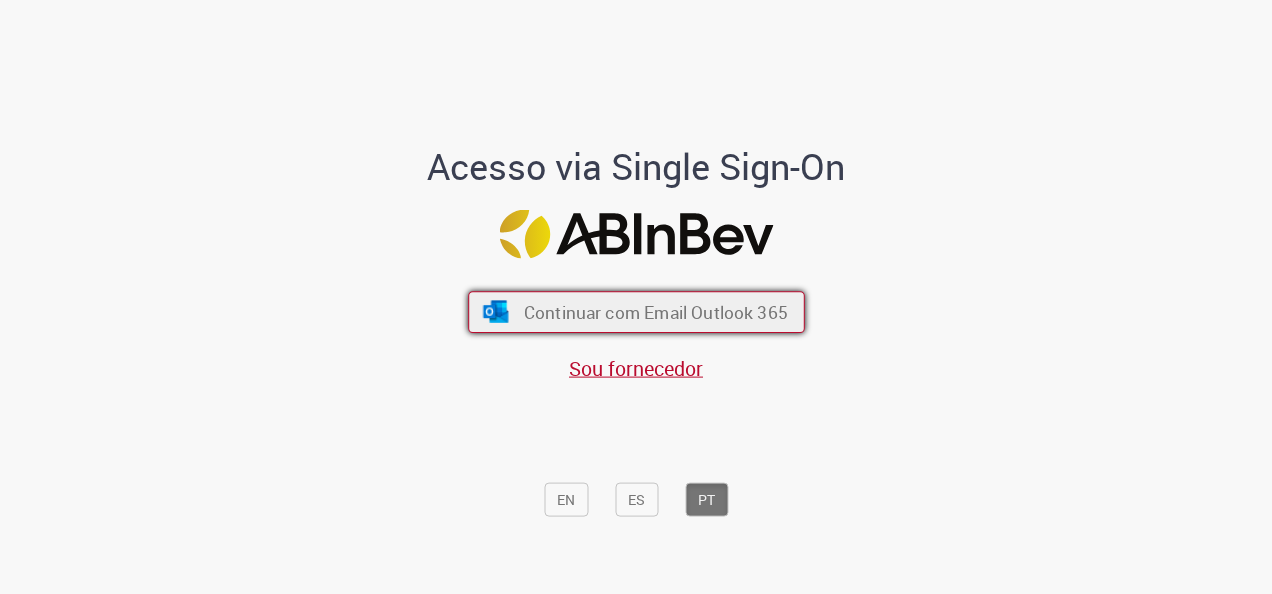 click on "Continuar com Email Outlook 365" at bounding box center (655, 312) 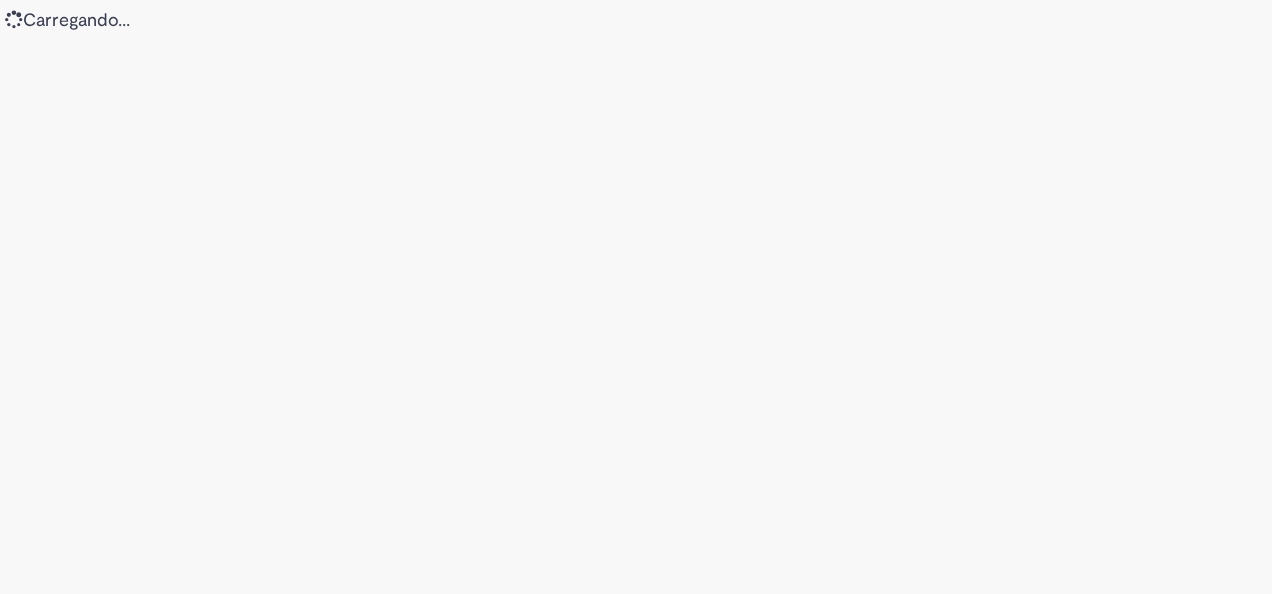 scroll, scrollTop: 0, scrollLeft: 0, axis: both 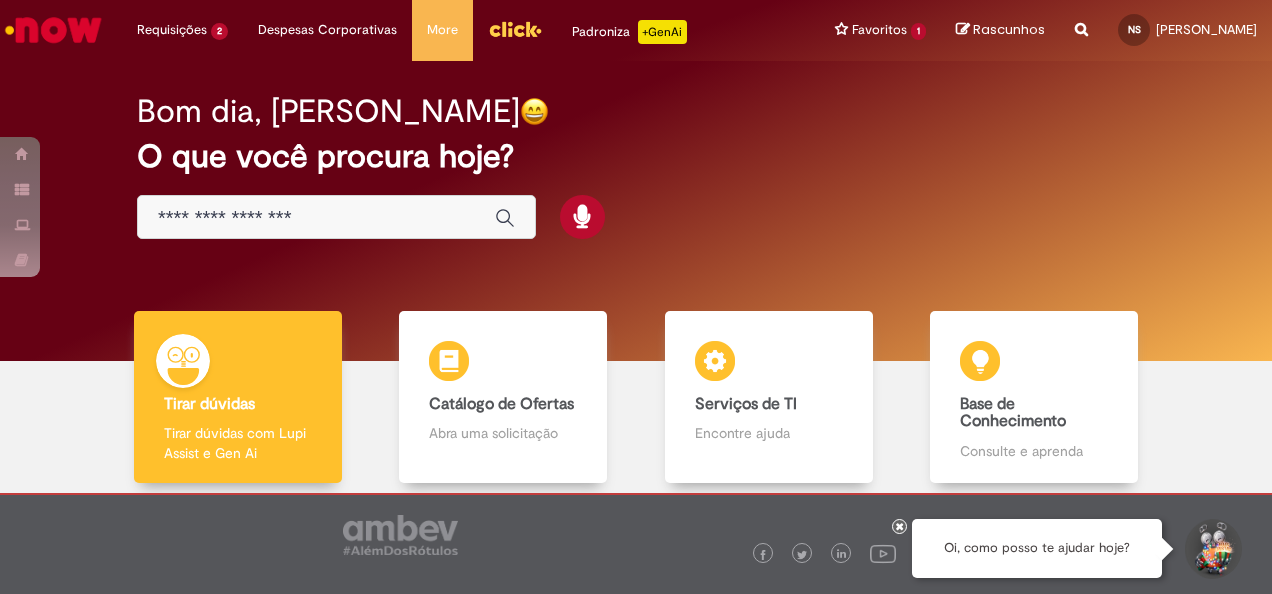 click at bounding box center [515, 29] 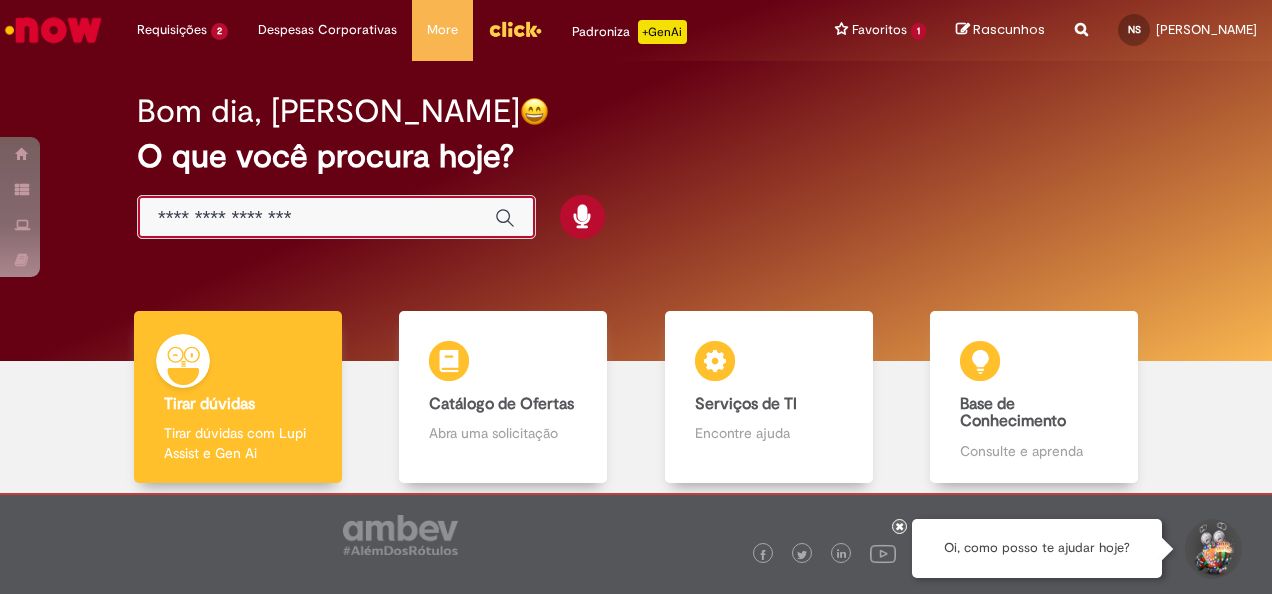 click at bounding box center (316, 218) 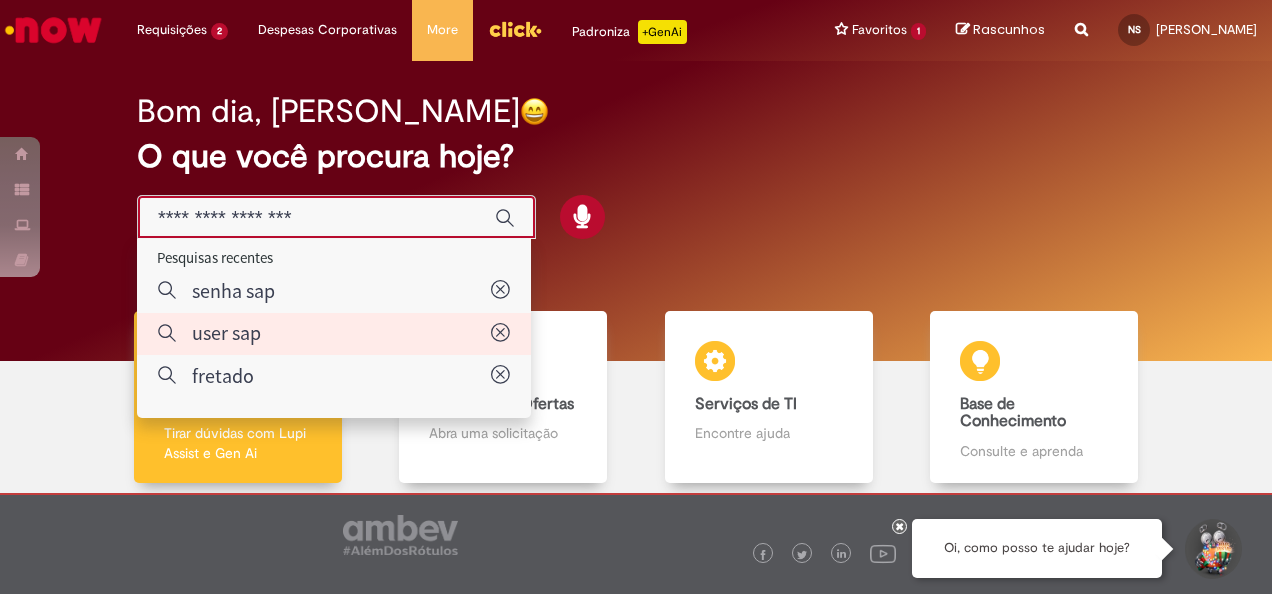 type on "********" 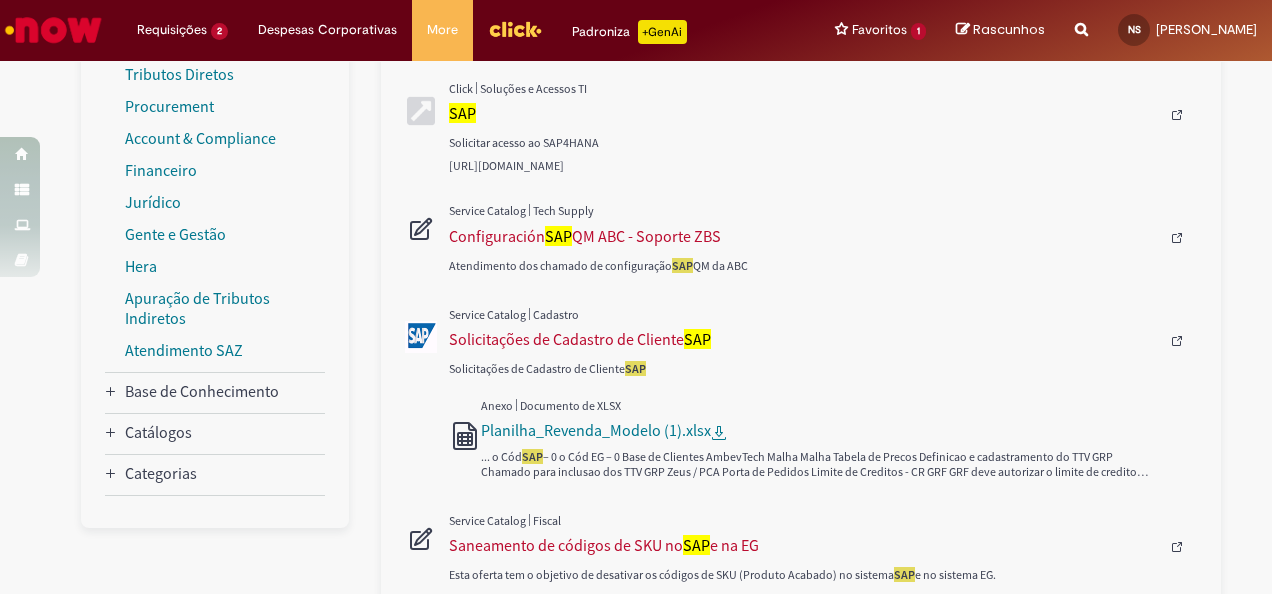 scroll, scrollTop: 0, scrollLeft: 0, axis: both 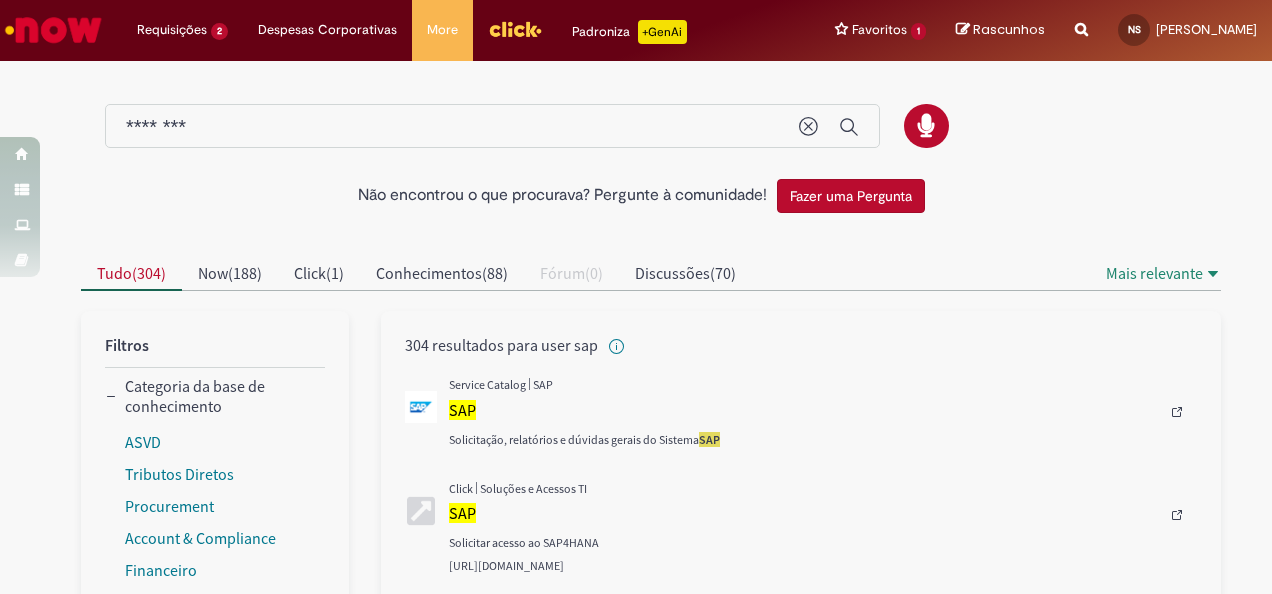 click at bounding box center (421, 407) 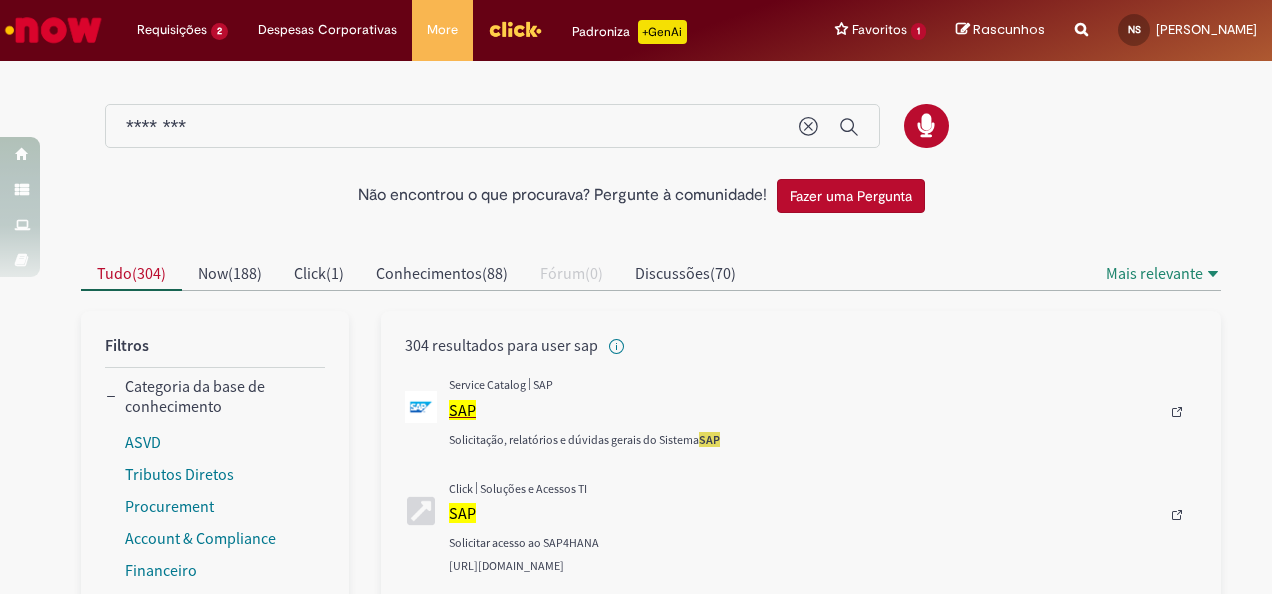 click on "SAP" at bounding box center (462, 410) 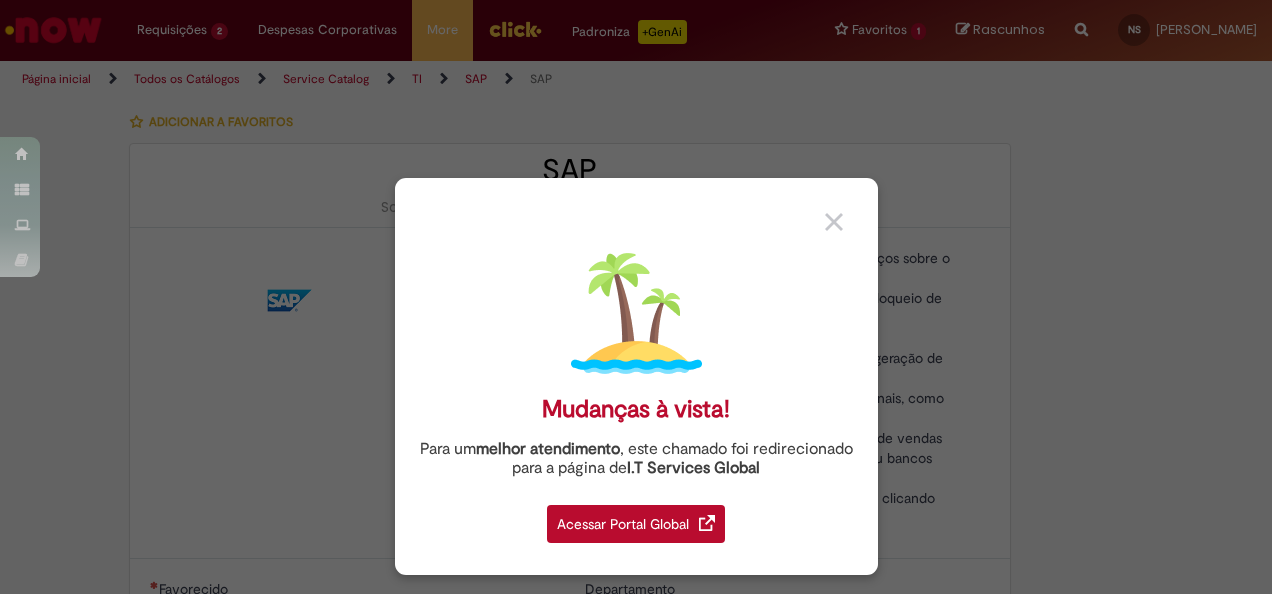 type on "********" 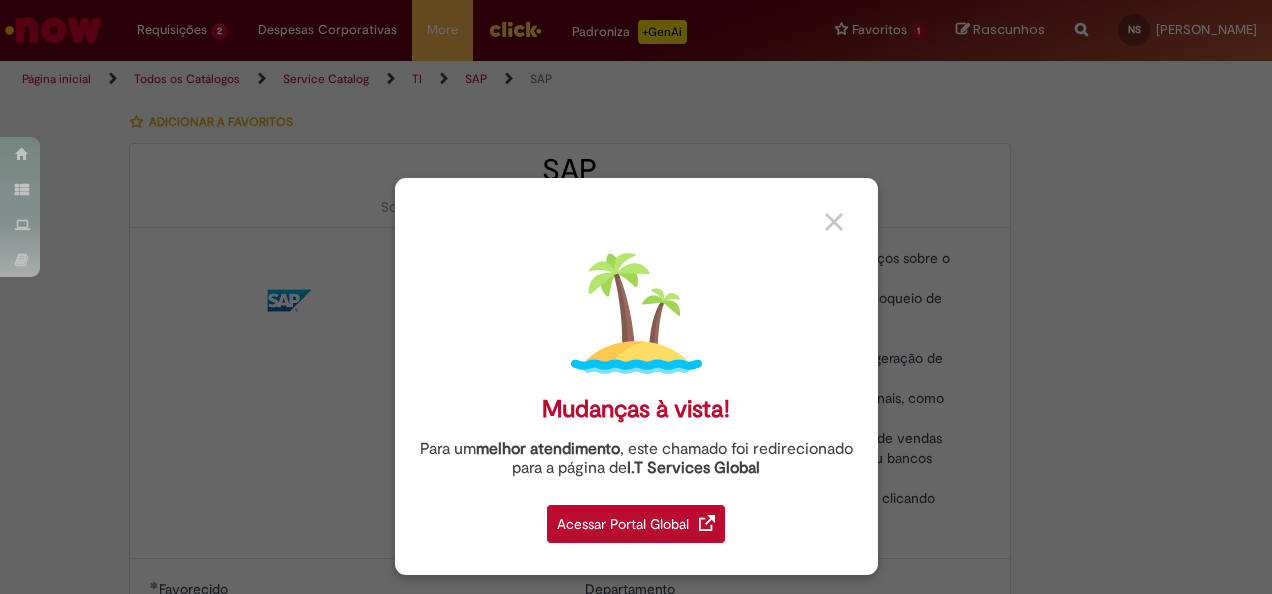 click on "Acessar Portal Global" at bounding box center (636, 524) 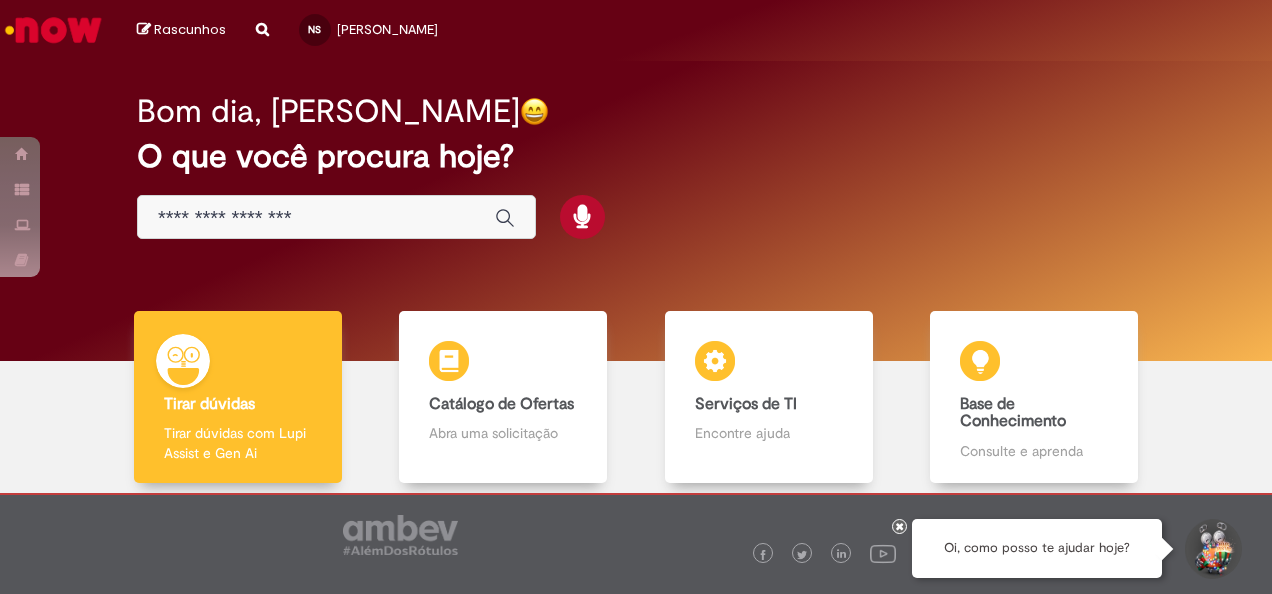 scroll, scrollTop: 0, scrollLeft: 0, axis: both 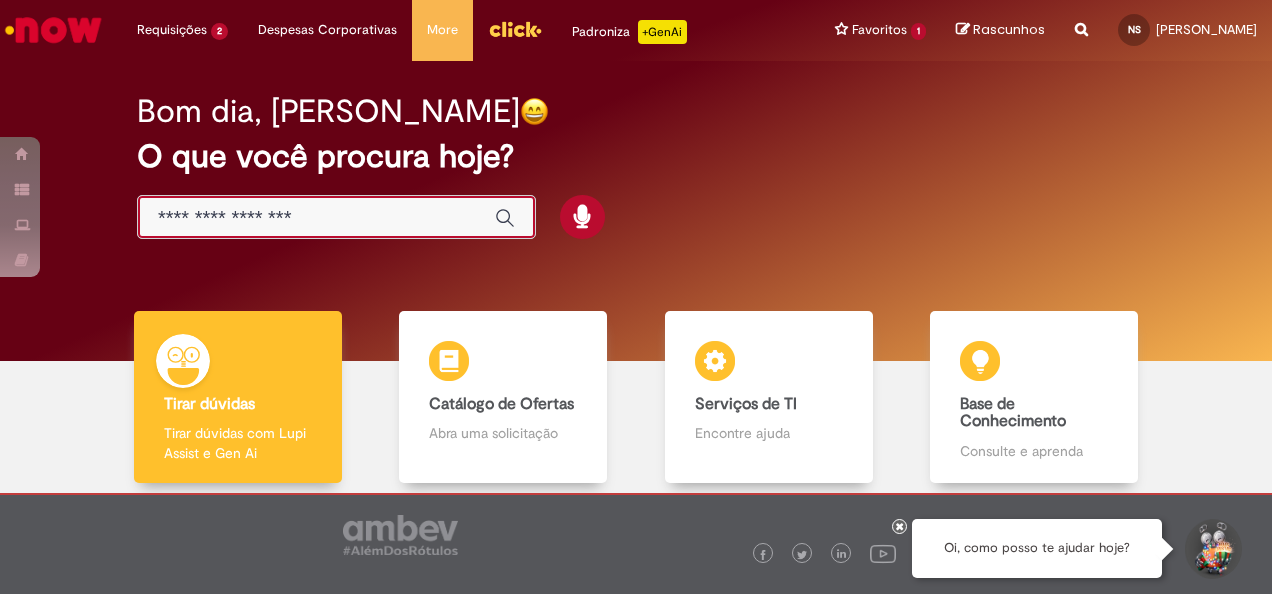 click at bounding box center (316, 218) 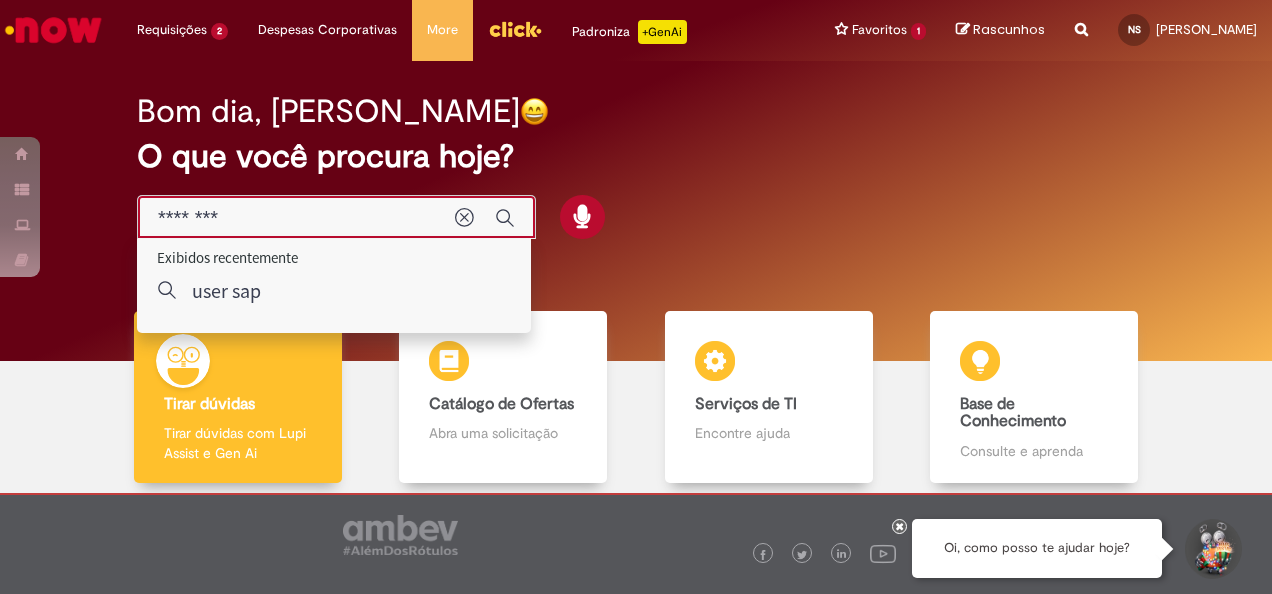 type on "********" 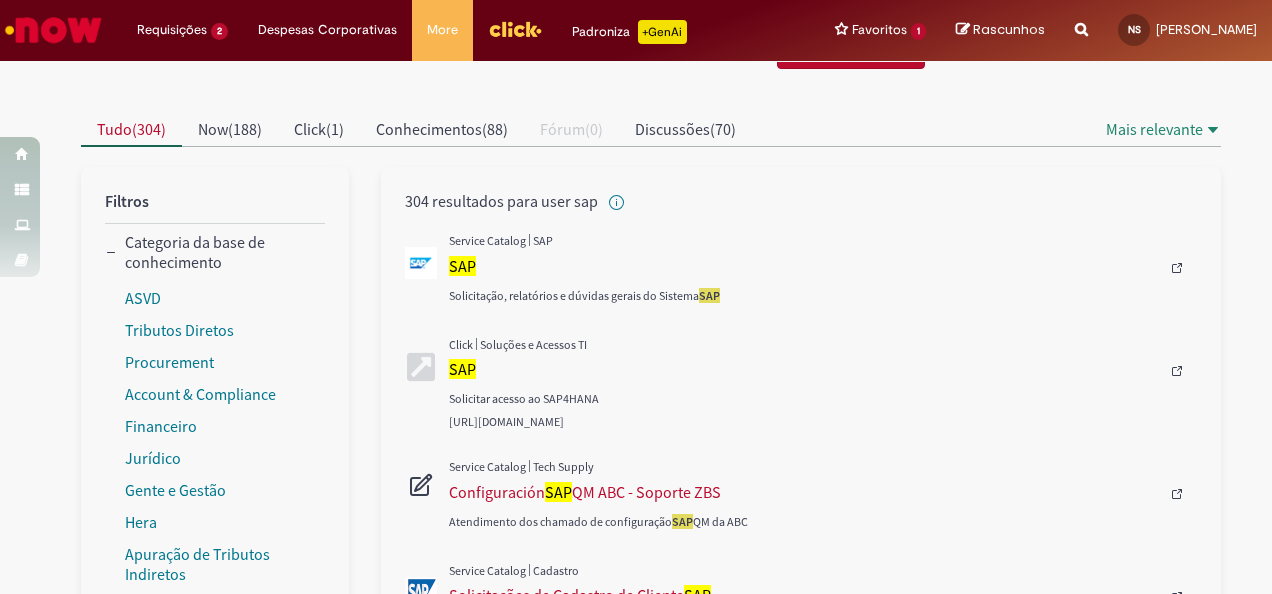 scroll, scrollTop: 100, scrollLeft: 0, axis: vertical 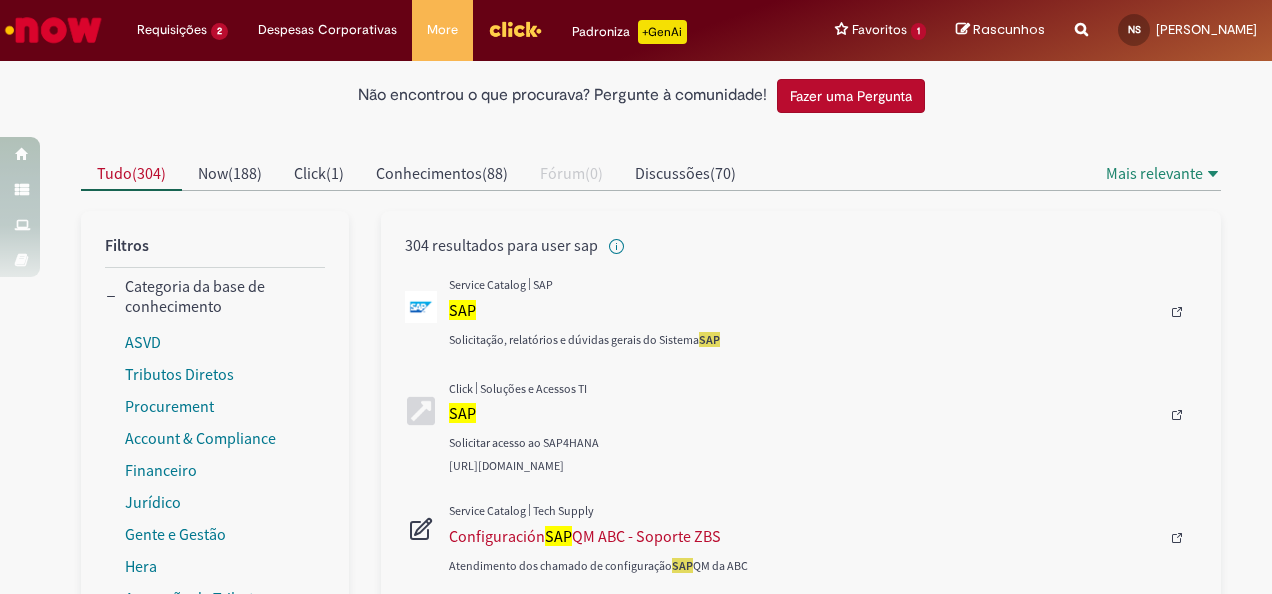 click at bounding box center [823, 312] 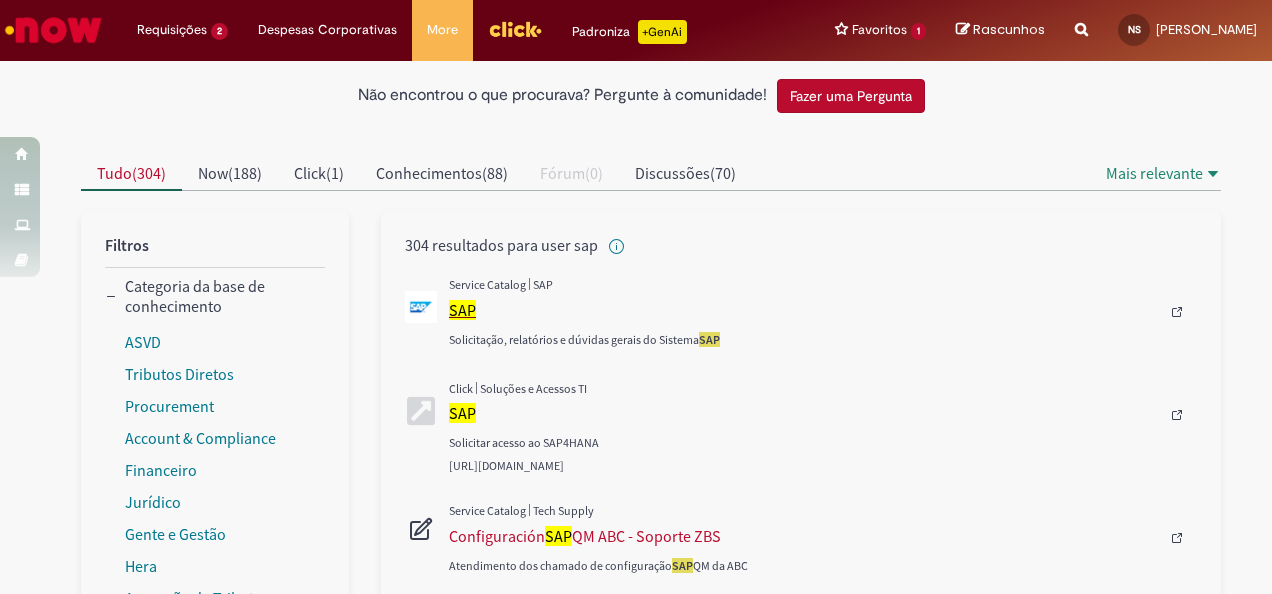 click on "SAP" at bounding box center [462, 310] 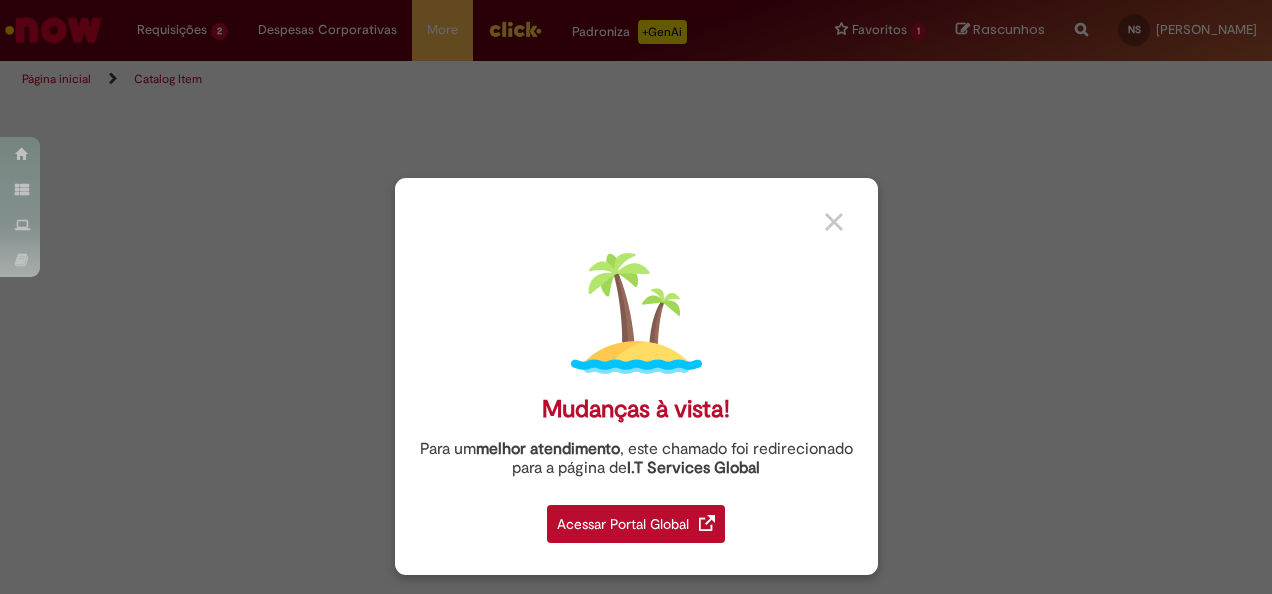 scroll, scrollTop: 0, scrollLeft: 0, axis: both 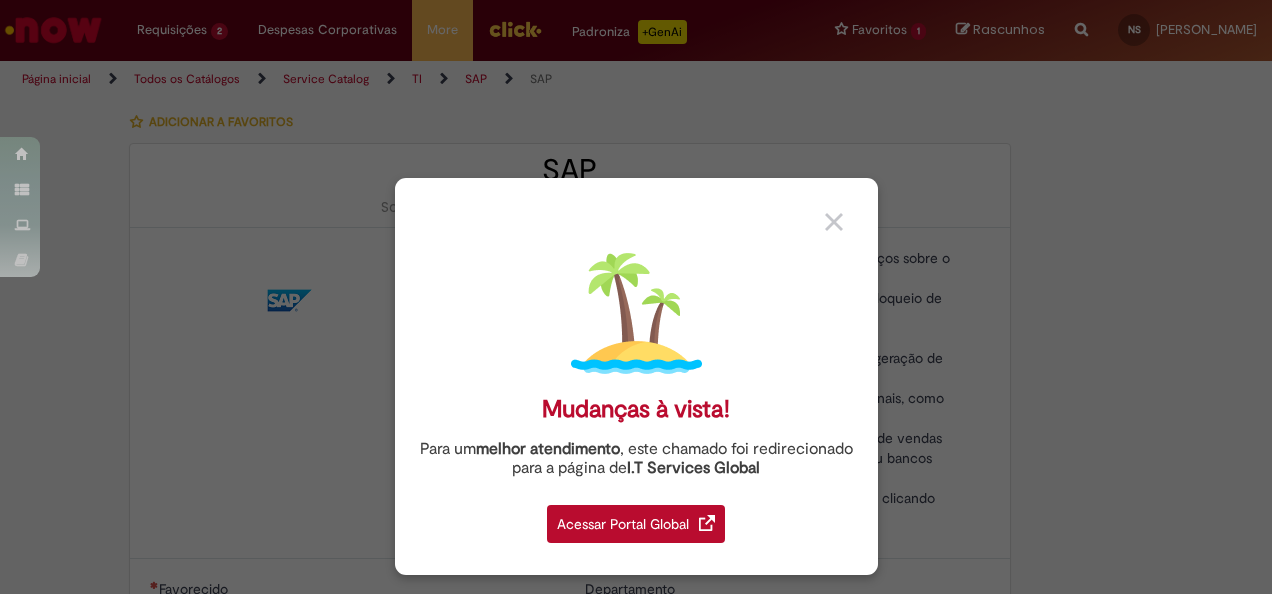 type on "**********" 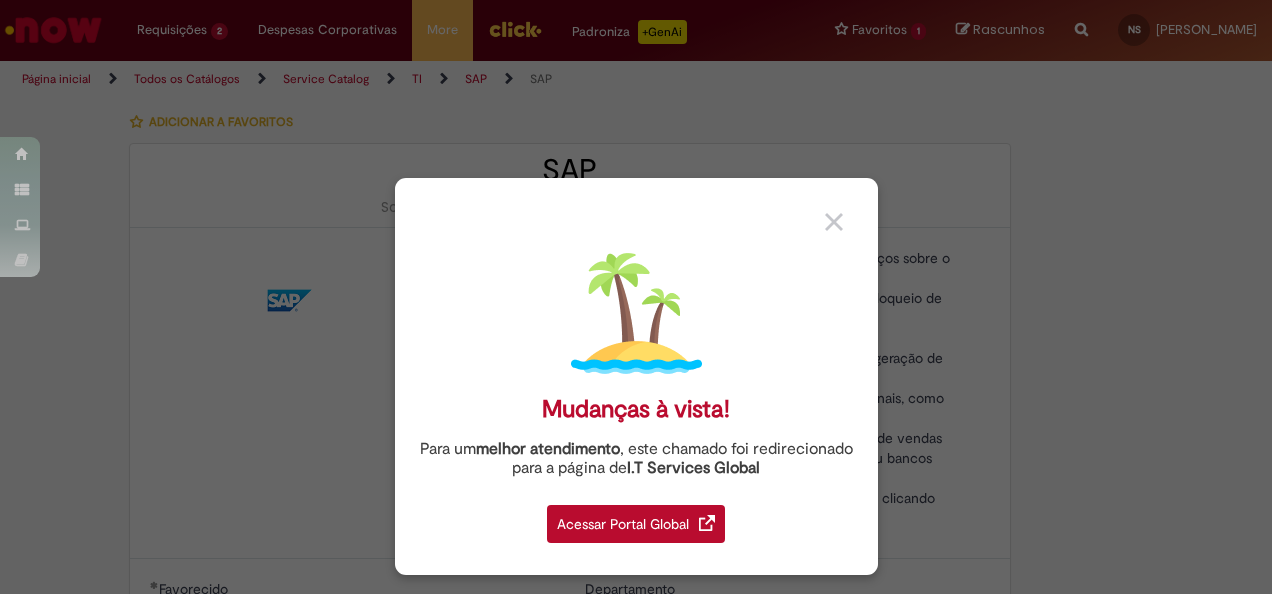 click at bounding box center [834, 222] 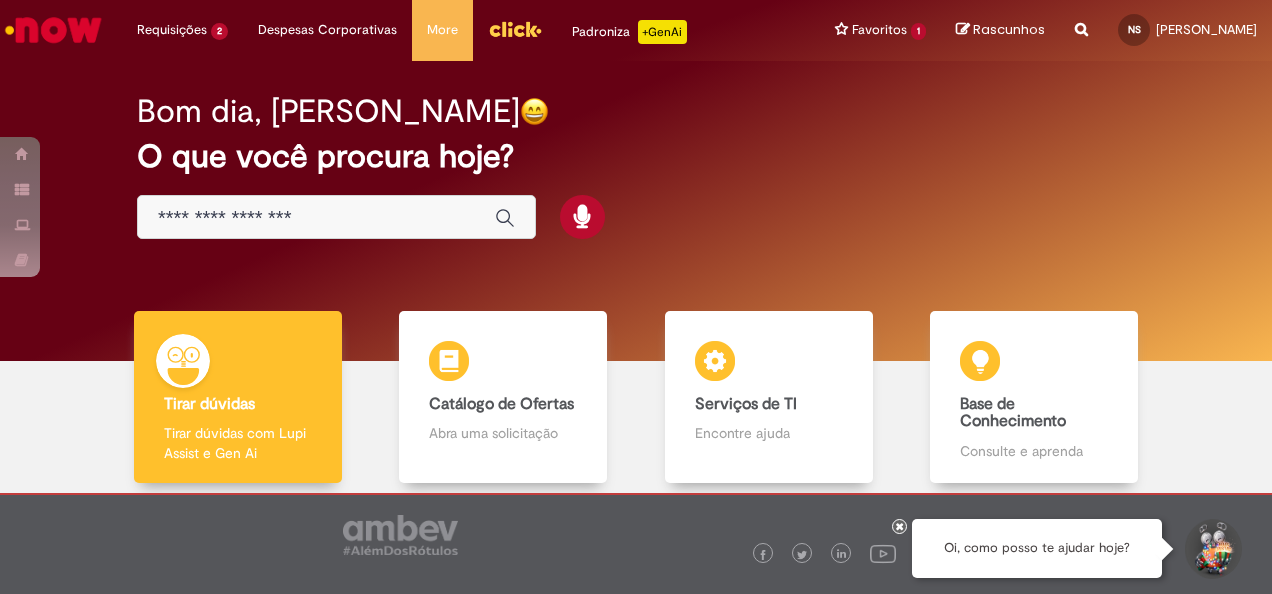 click at bounding box center [316, 218] 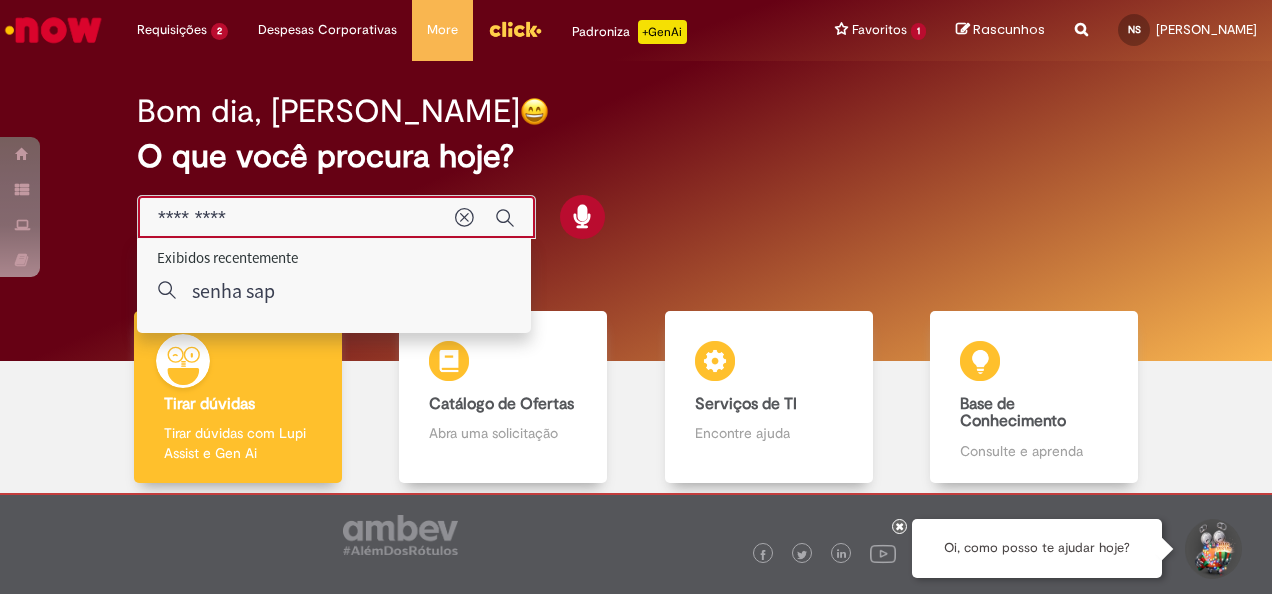 type on "*********" 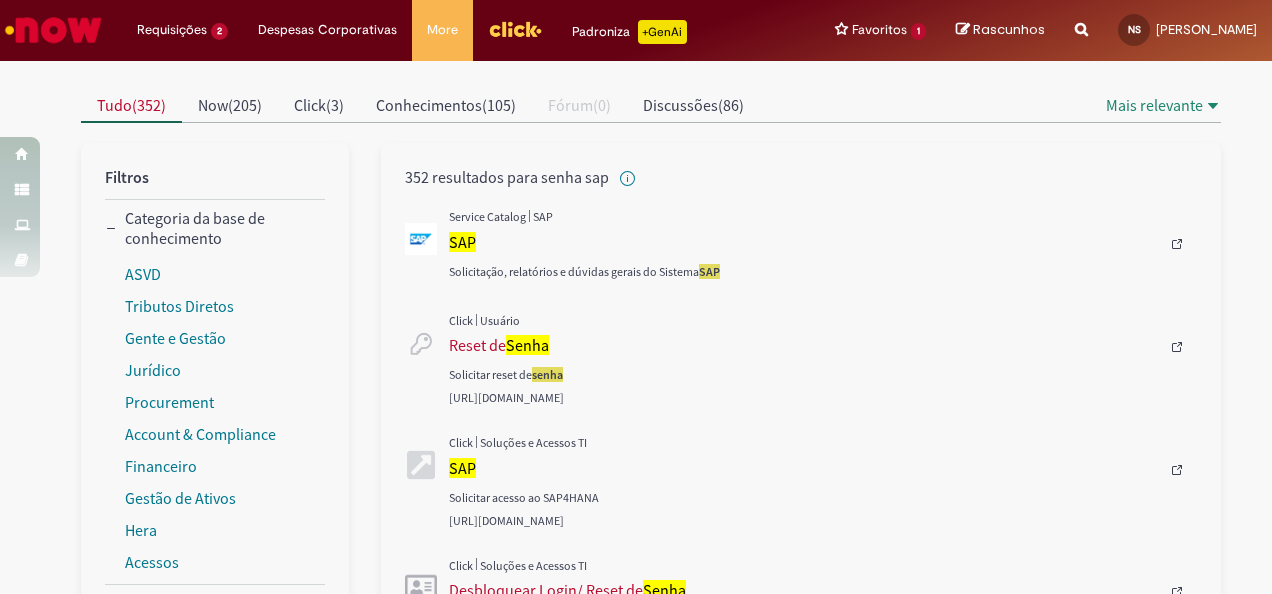 scroll, scrollTop: 200, scrollLeft: 0, axis: vertical 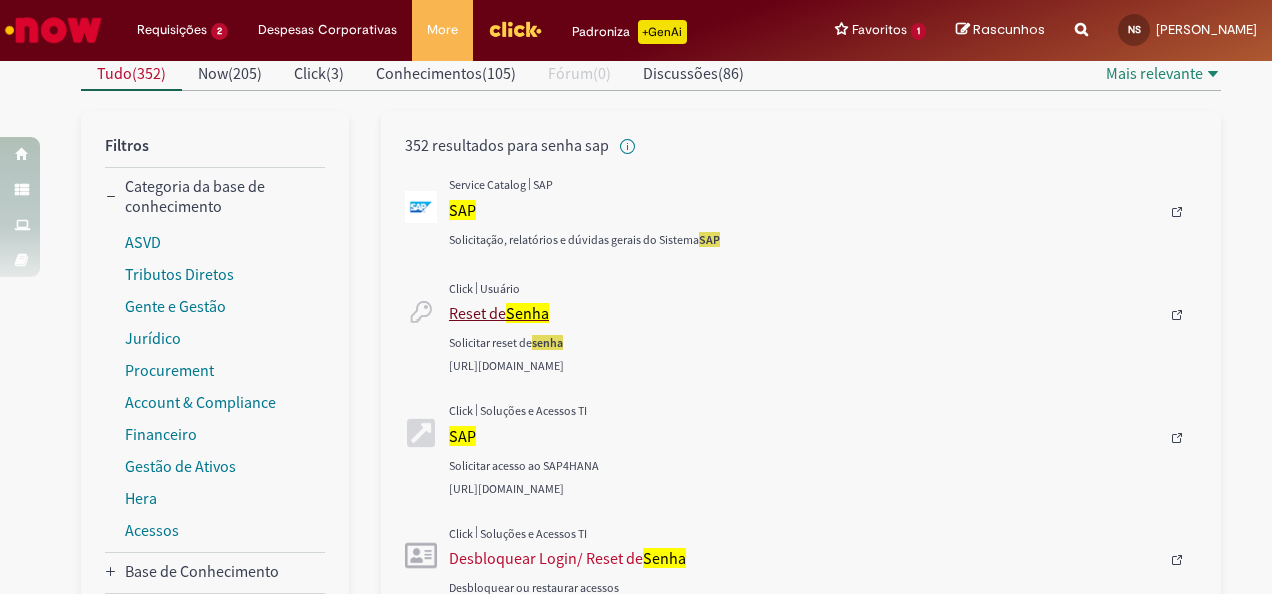 click on "Reset de  Senha" at bounding box center [804, 313] 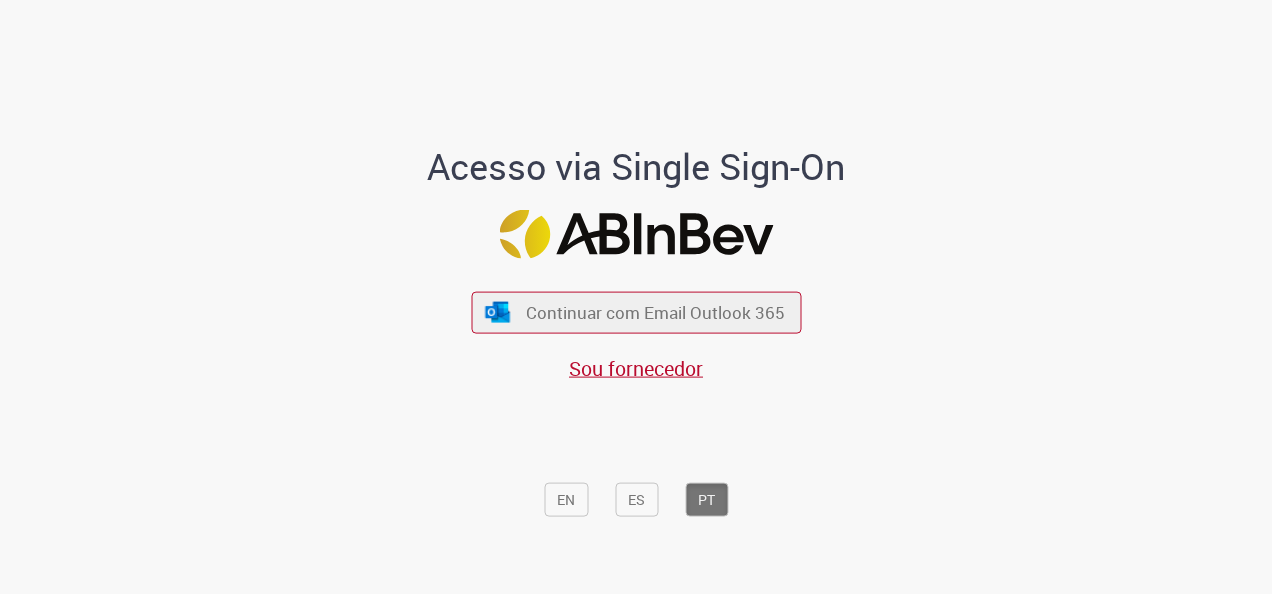 scroll, scrollTop: 0, scrollLeft: 0, axis: both 